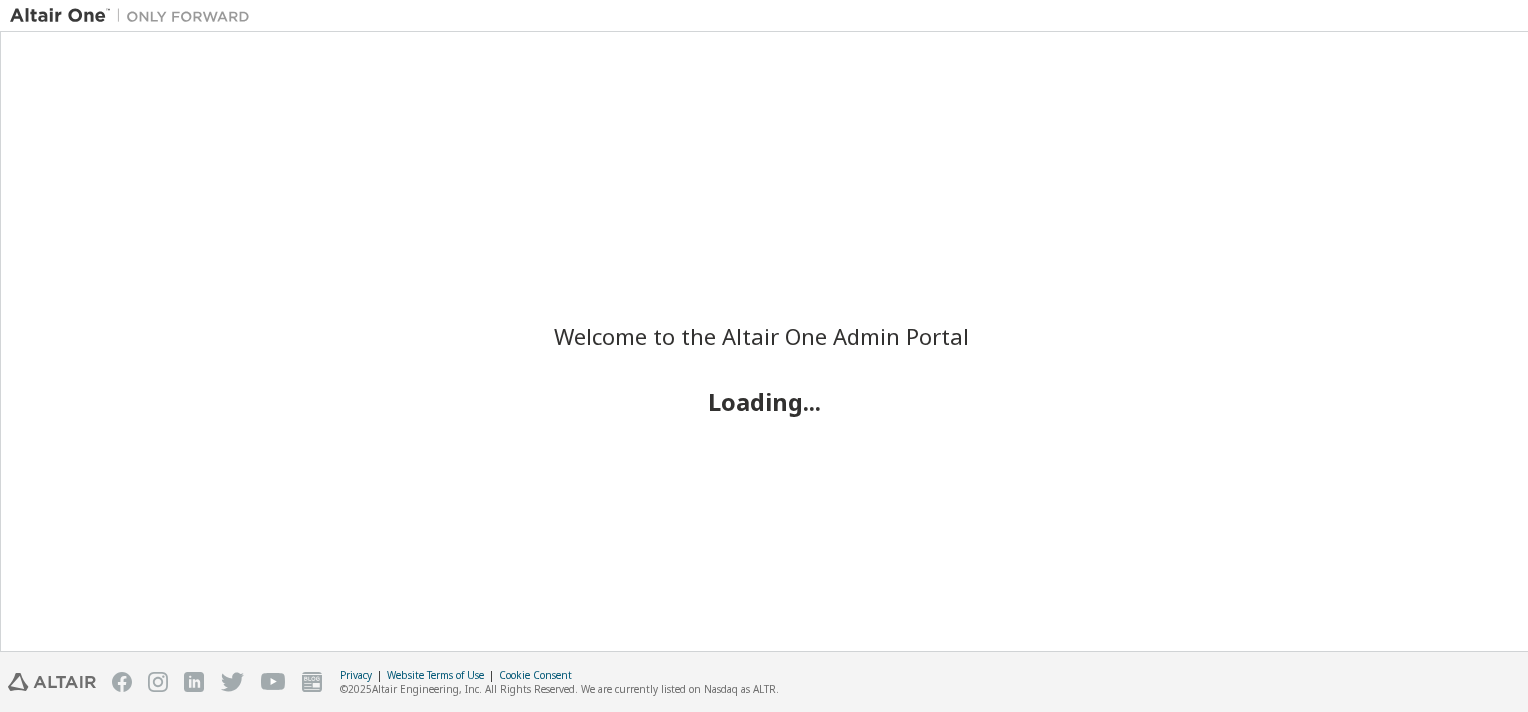 scroll, scrollTop: 0, scrollLeft: 0, axis: both 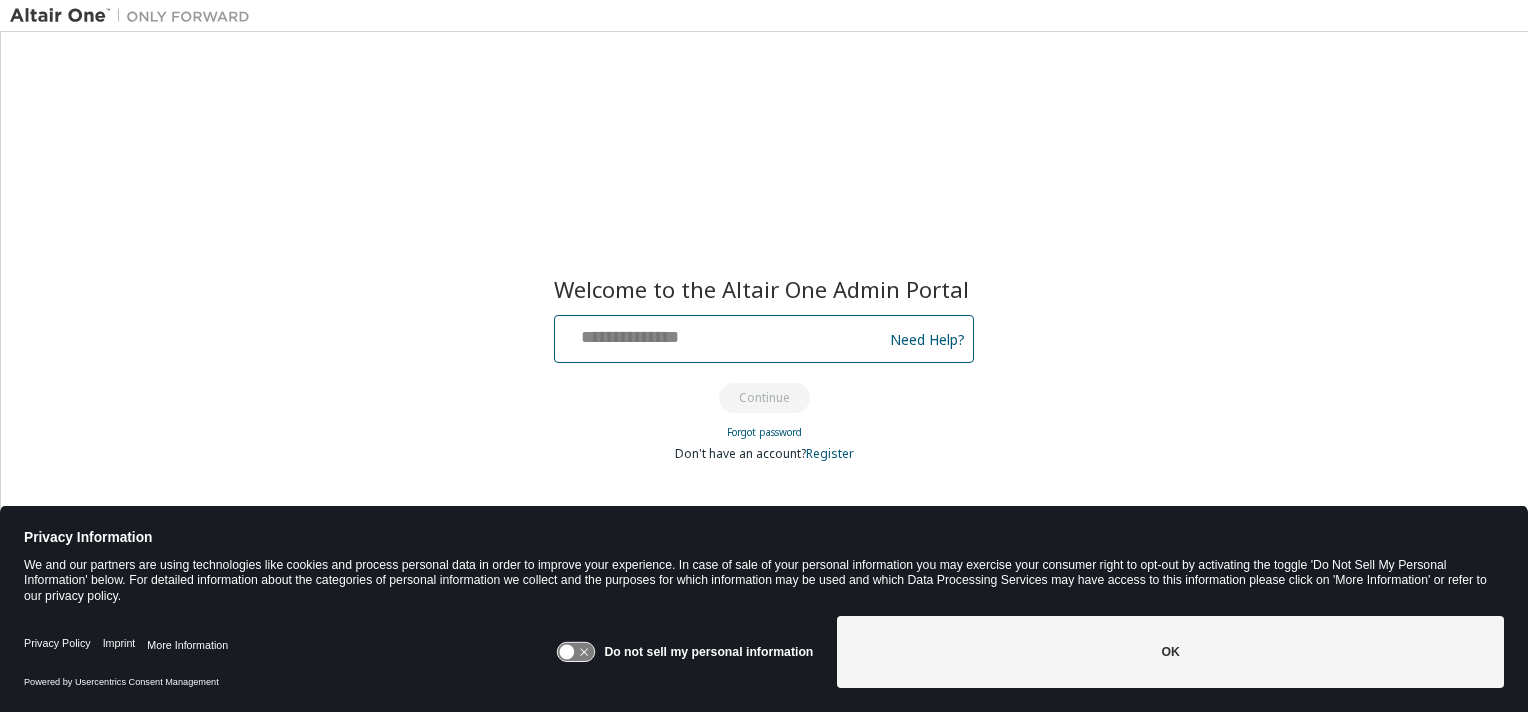 click at bounding box center [721, 334] 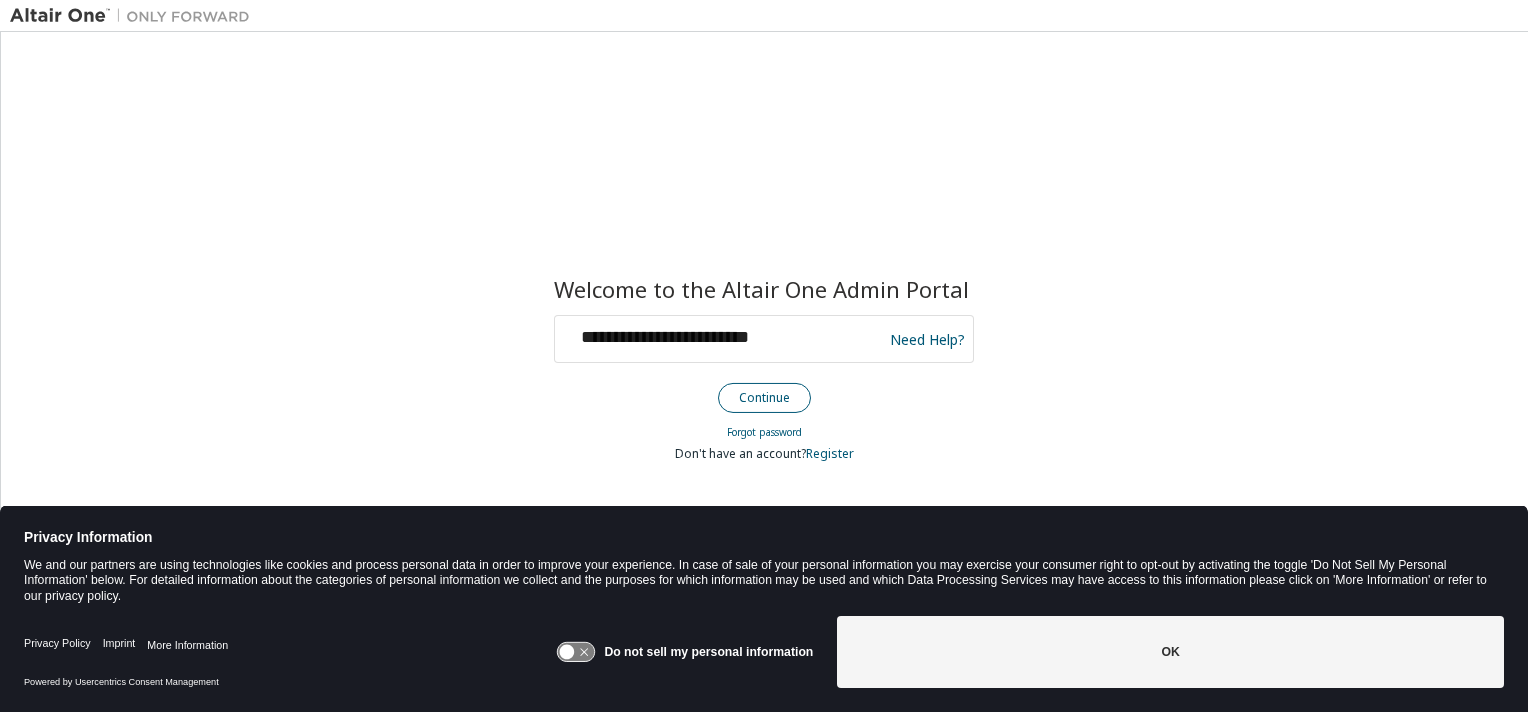 click on "Continue" at bounding box center [764, 398] 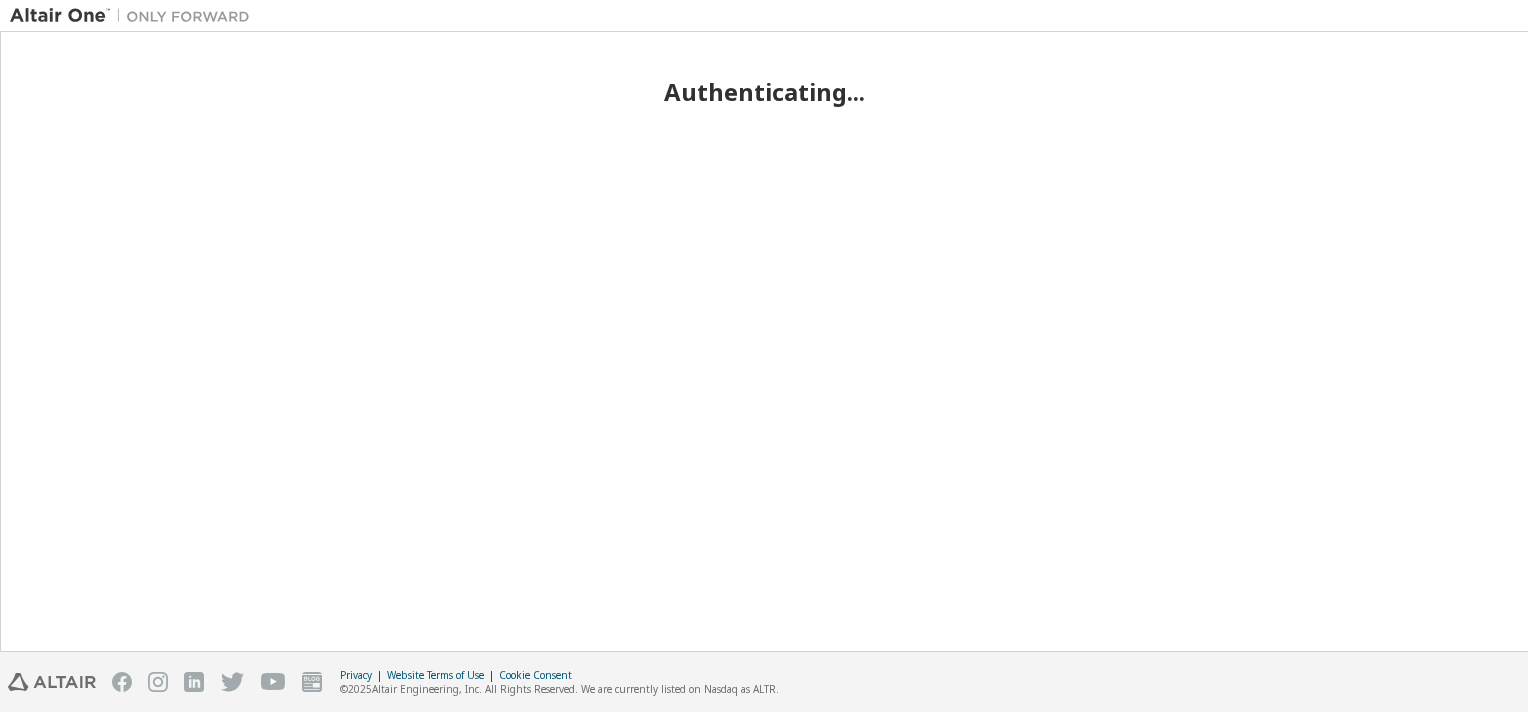 scroll, scrollTop: 0, scrollLeft: 0, axis: both 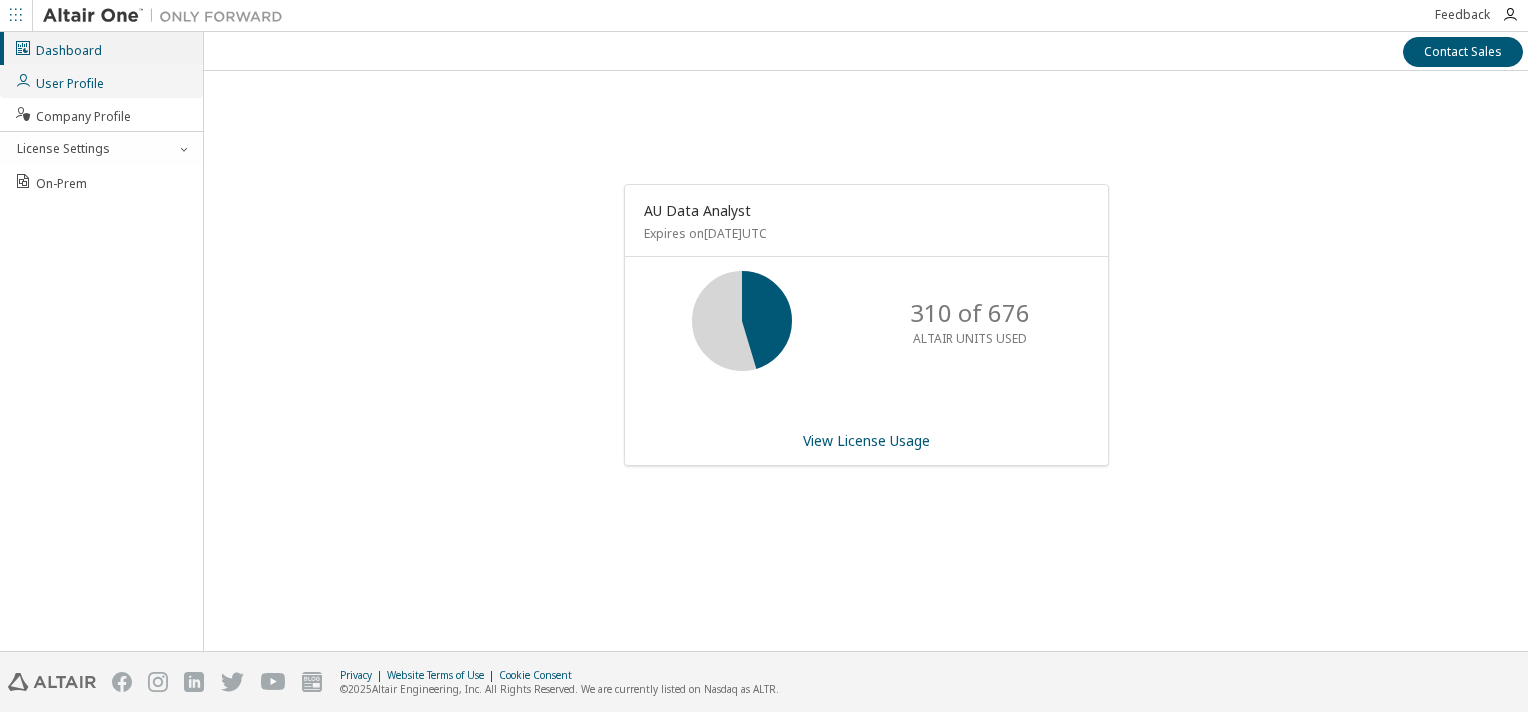 click on "User Profile" at bounding box center (59, 81) 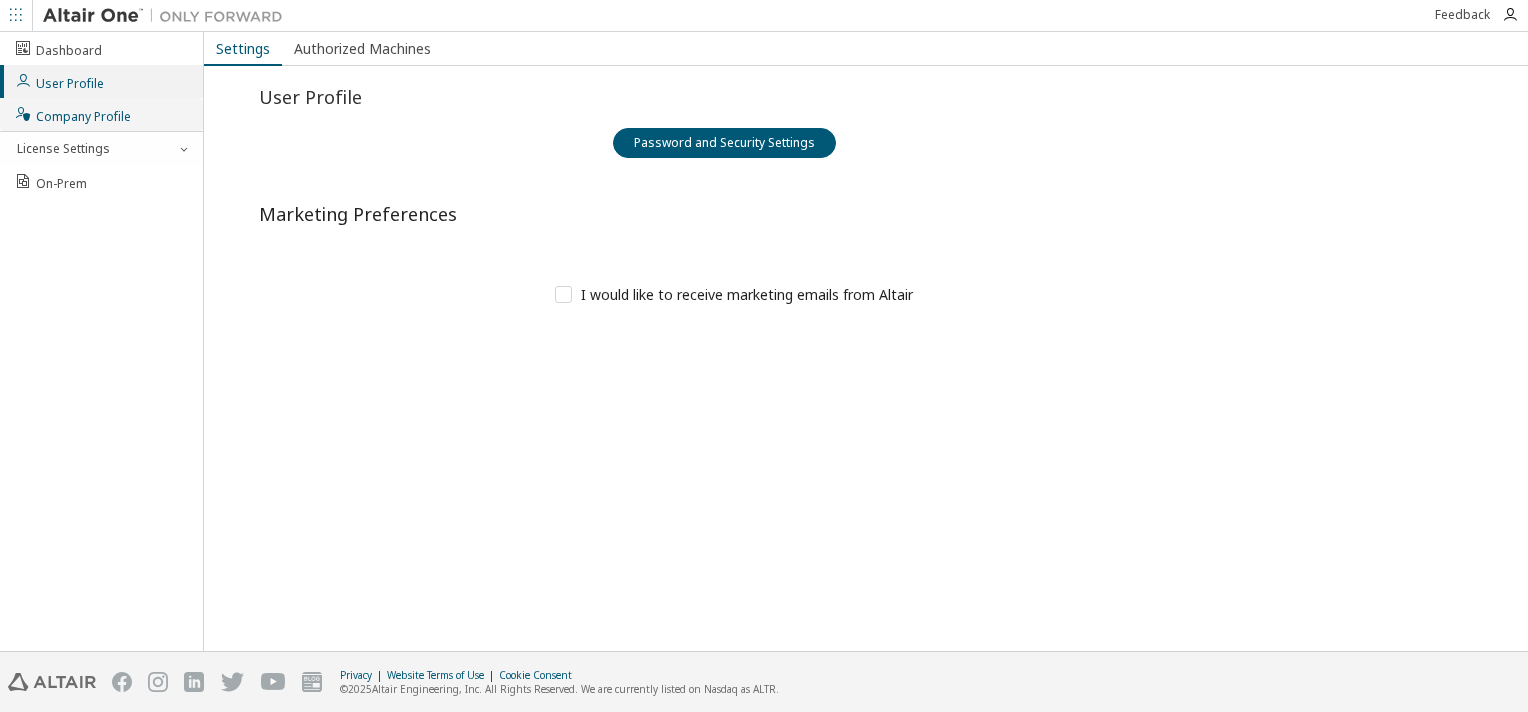 click on "Company Profile" at bounding box center [72, 114] 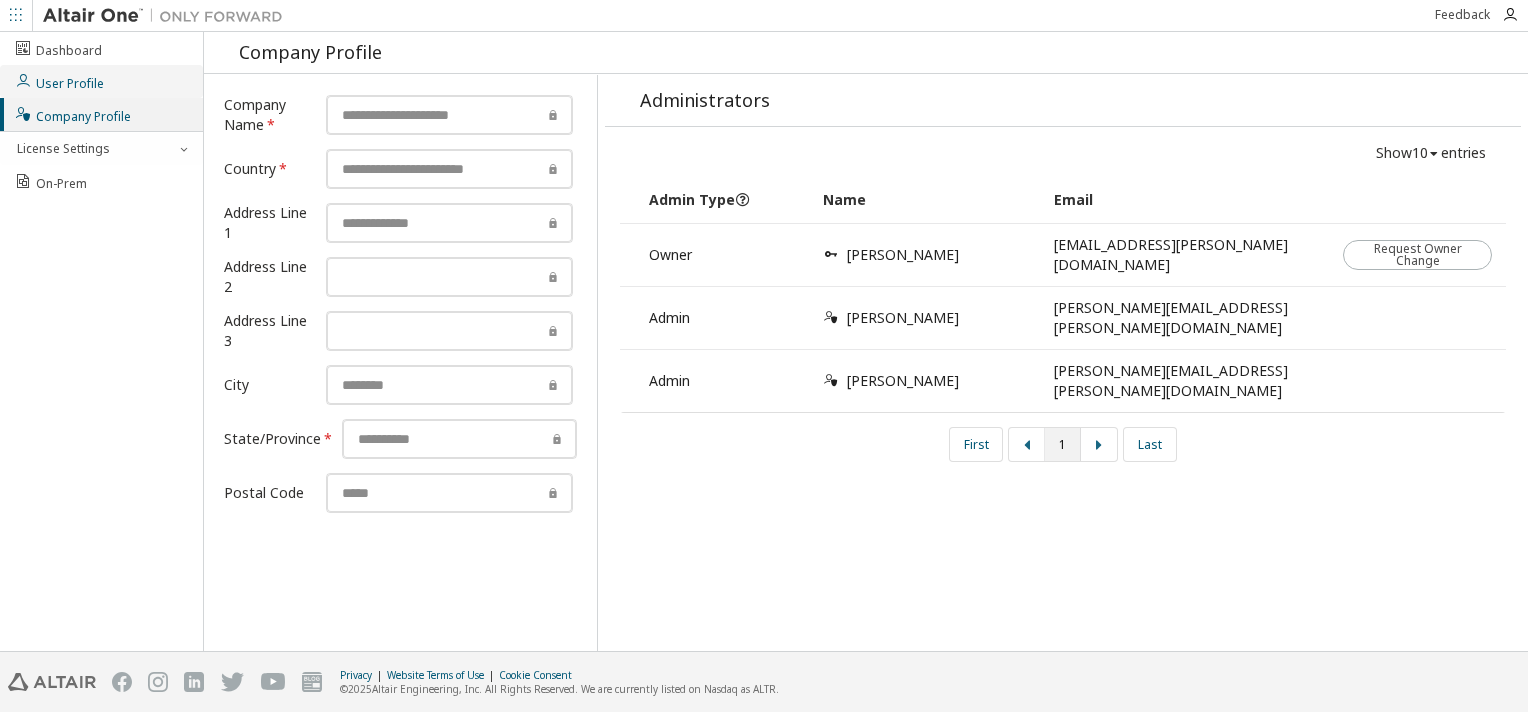 click on "User Profile" at bounding box center [101, 81] 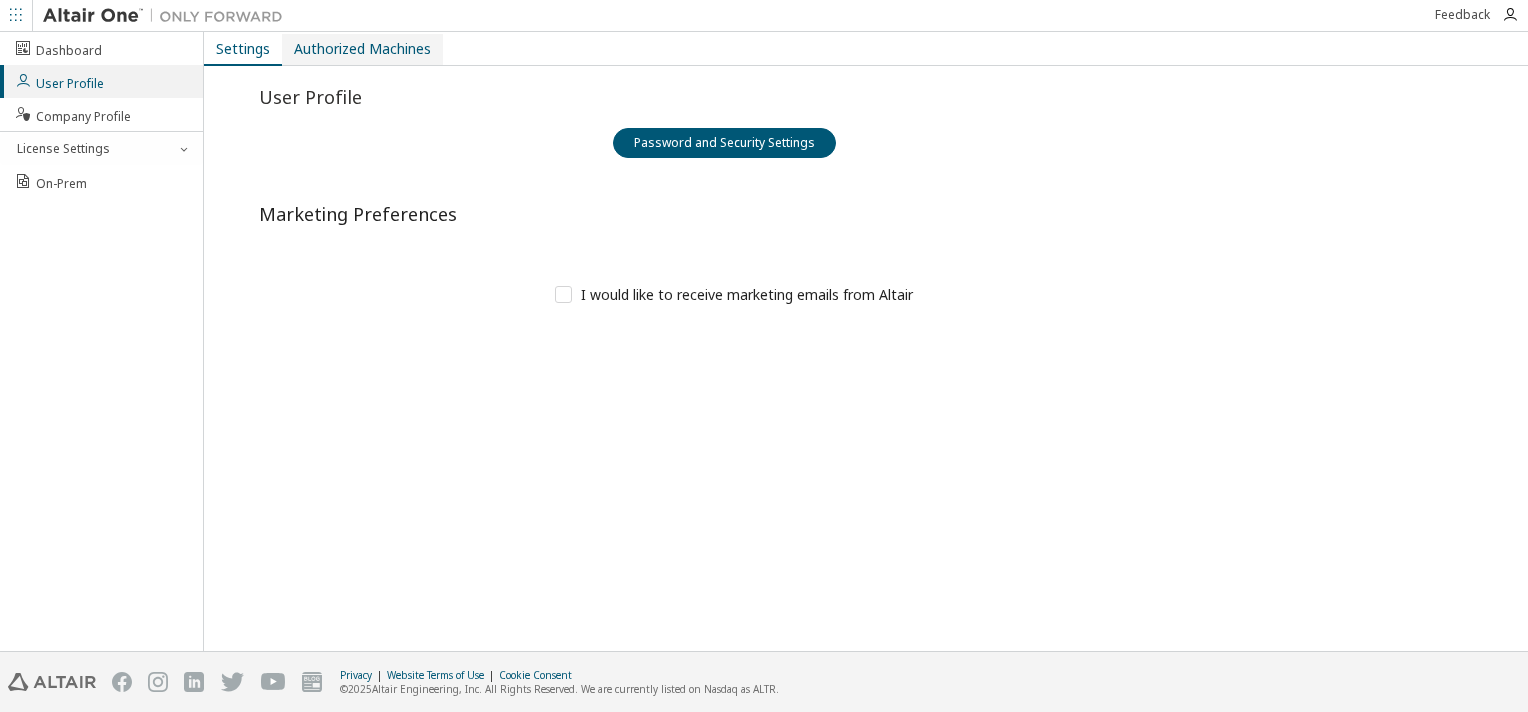click on "Authorized Machines" at bounding box center (362, 49) 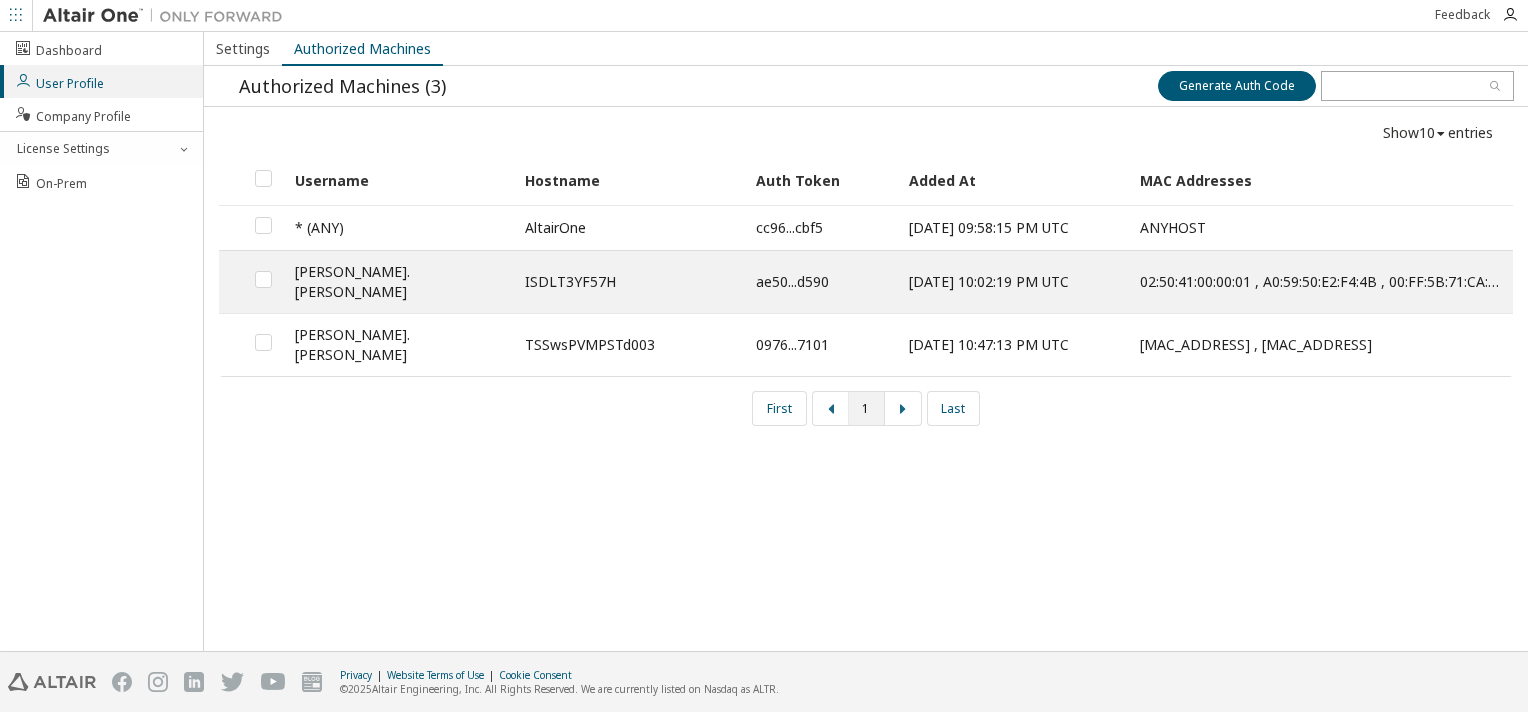 click on "10" at bounding box center [1427, 133] 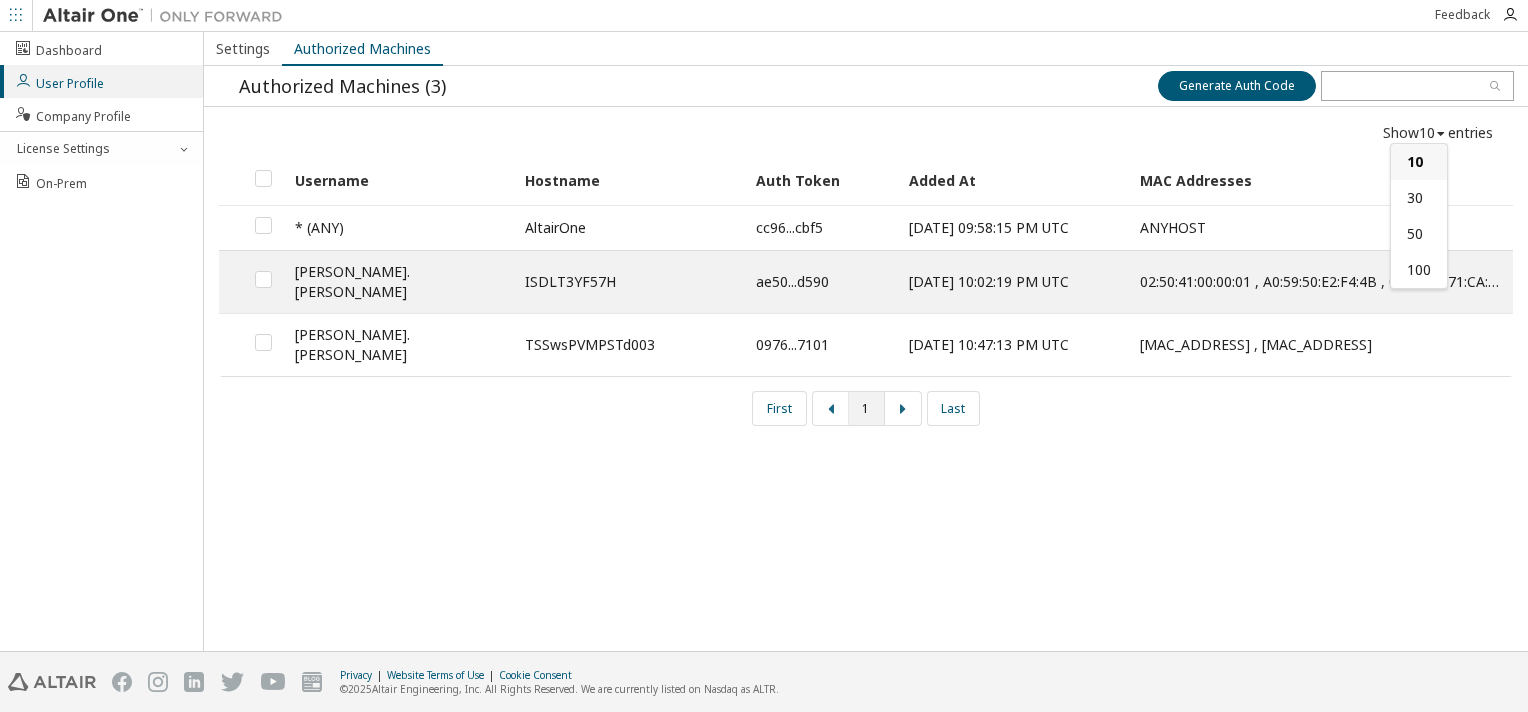 click on "10" at bounding box center (1419, 162) 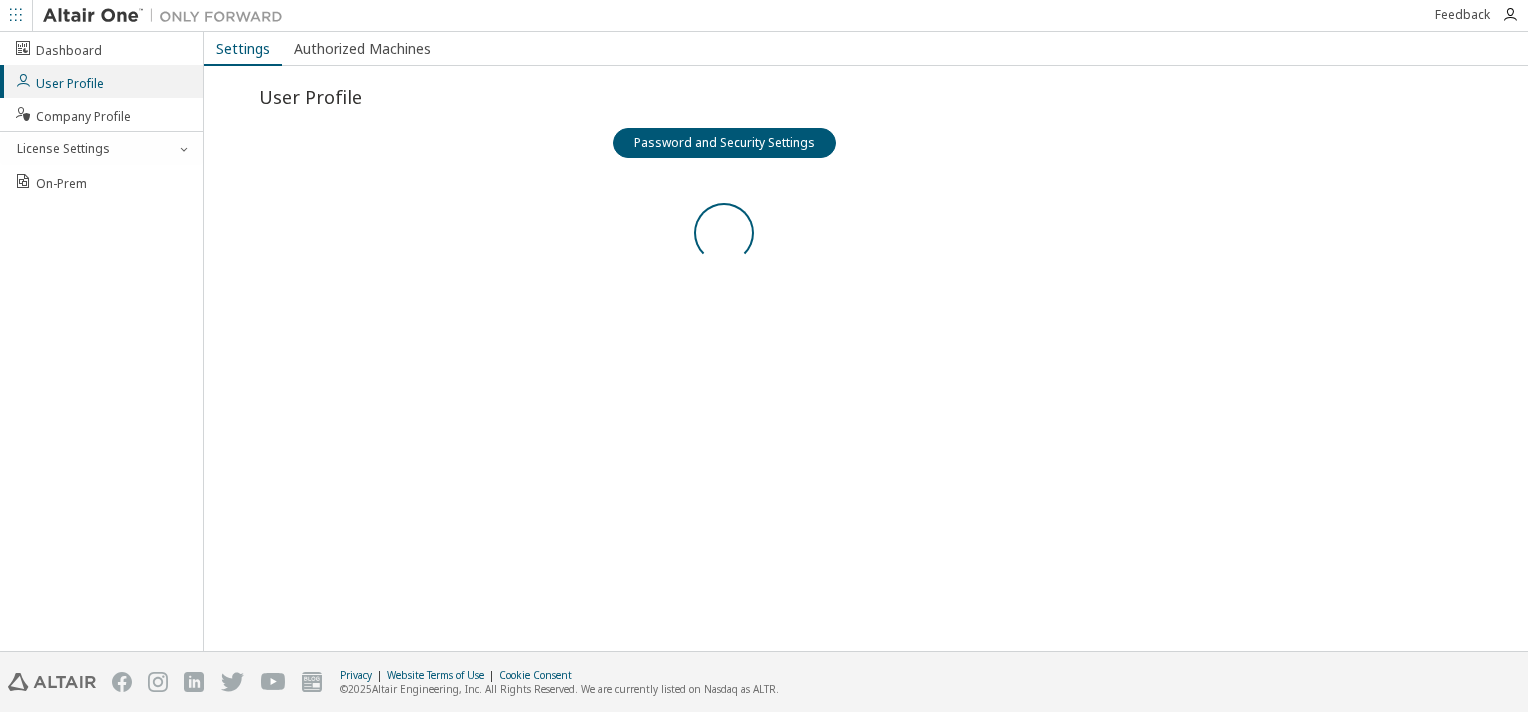 scroll, scrollTop: 0, scrollLeft: 0, axis: both 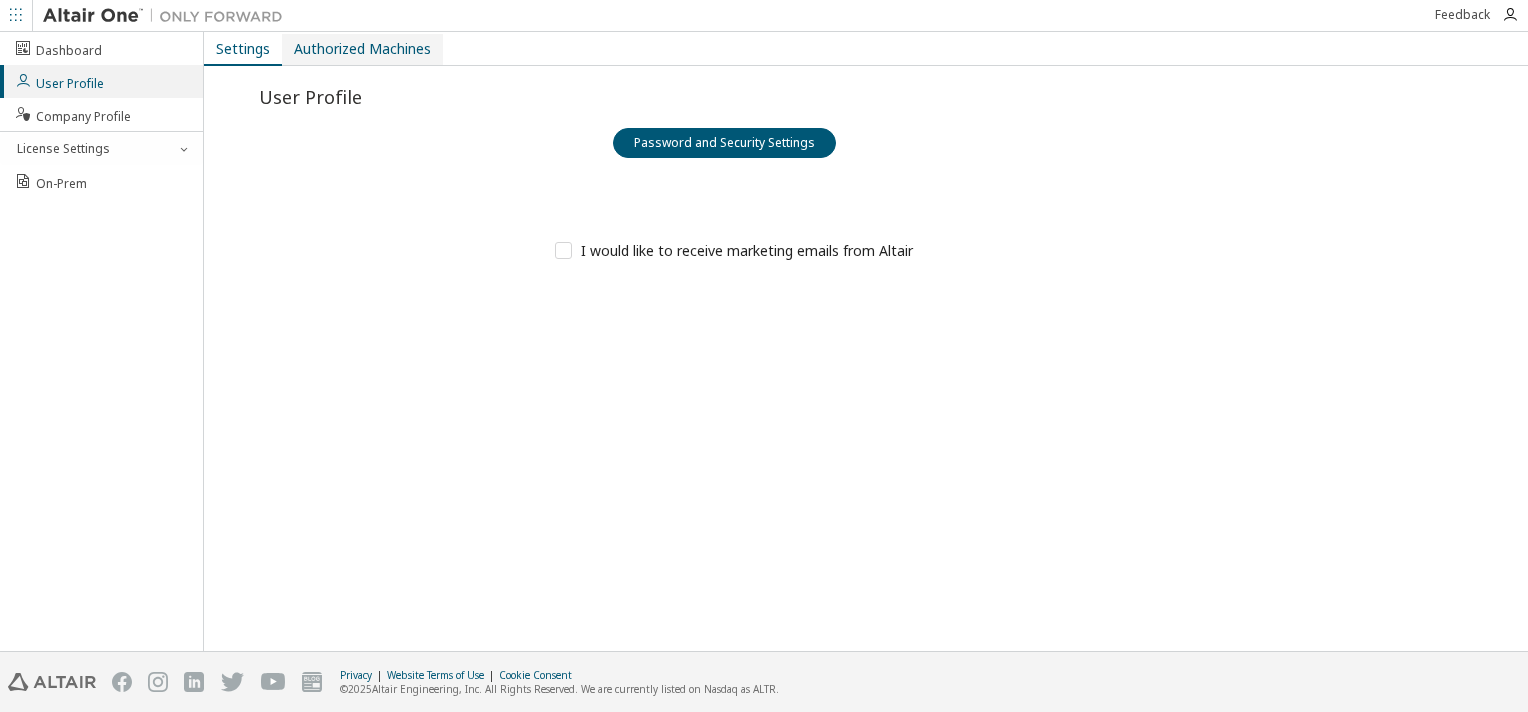 click on "Authorized Machines" at bounding box center (362, 49) 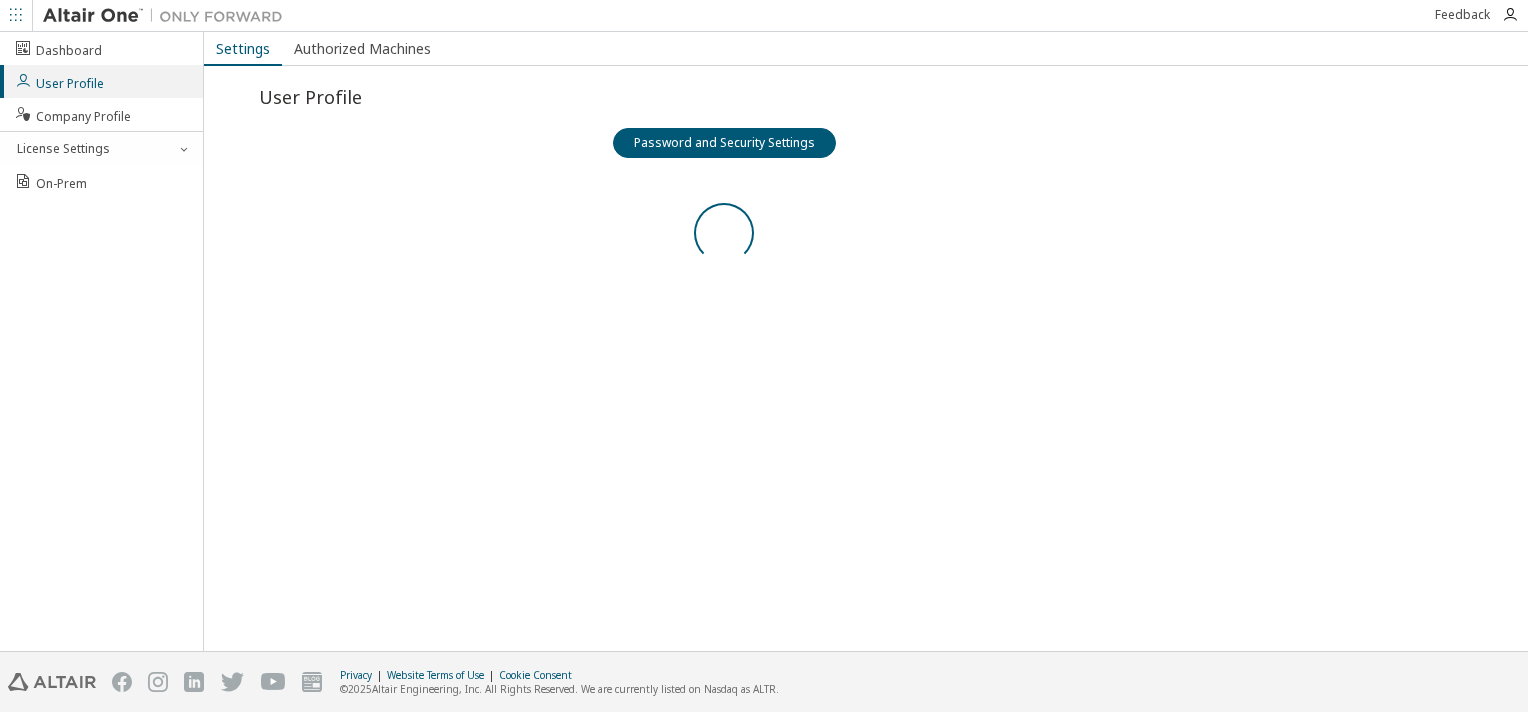 scroll, scrollTop: 0, scrollLeft: 0, axis: both 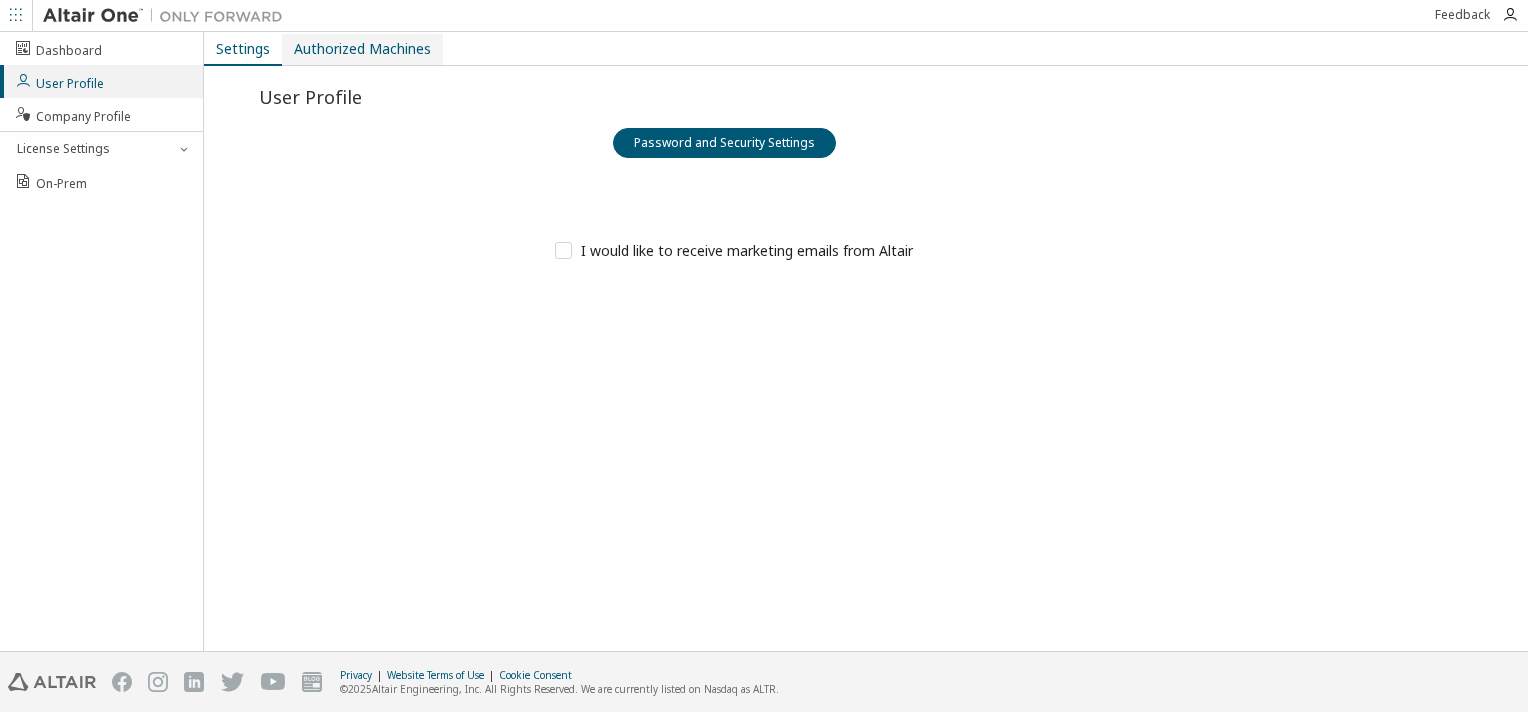 click on "Authorized Machines" at bounding box center (362, 49) 